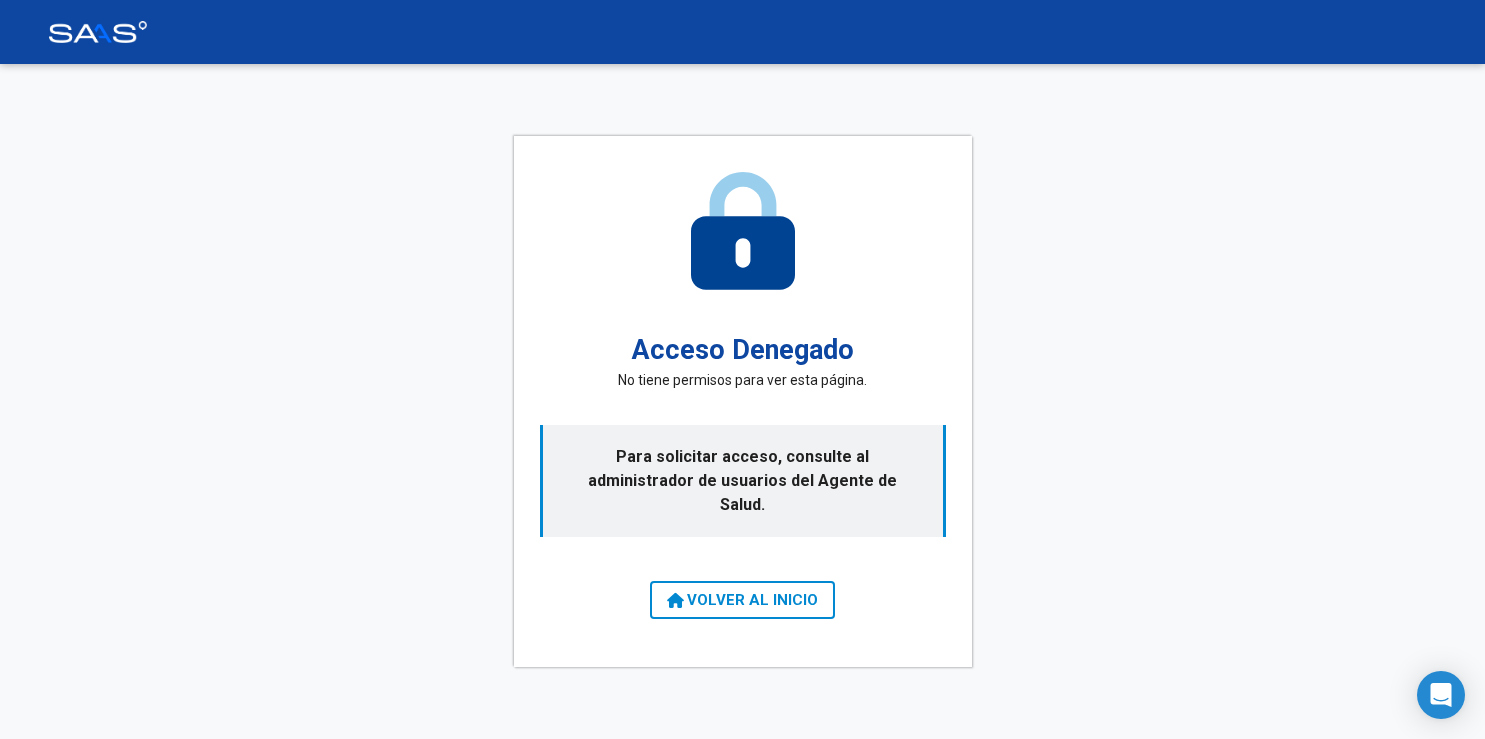 scroll, scrollTop: 0, scrollLeft: 0, axis: both 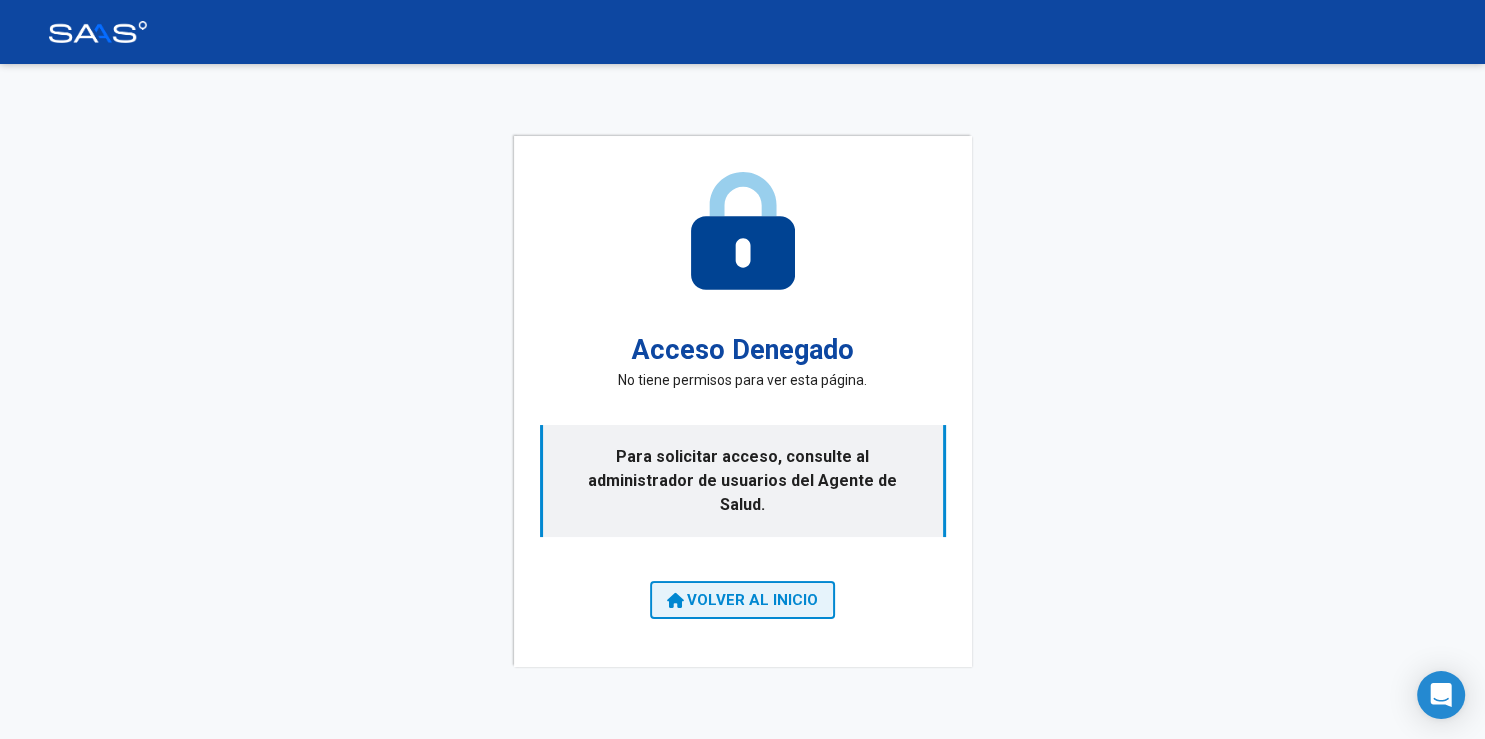 click on "VOLVER AL INICIO" 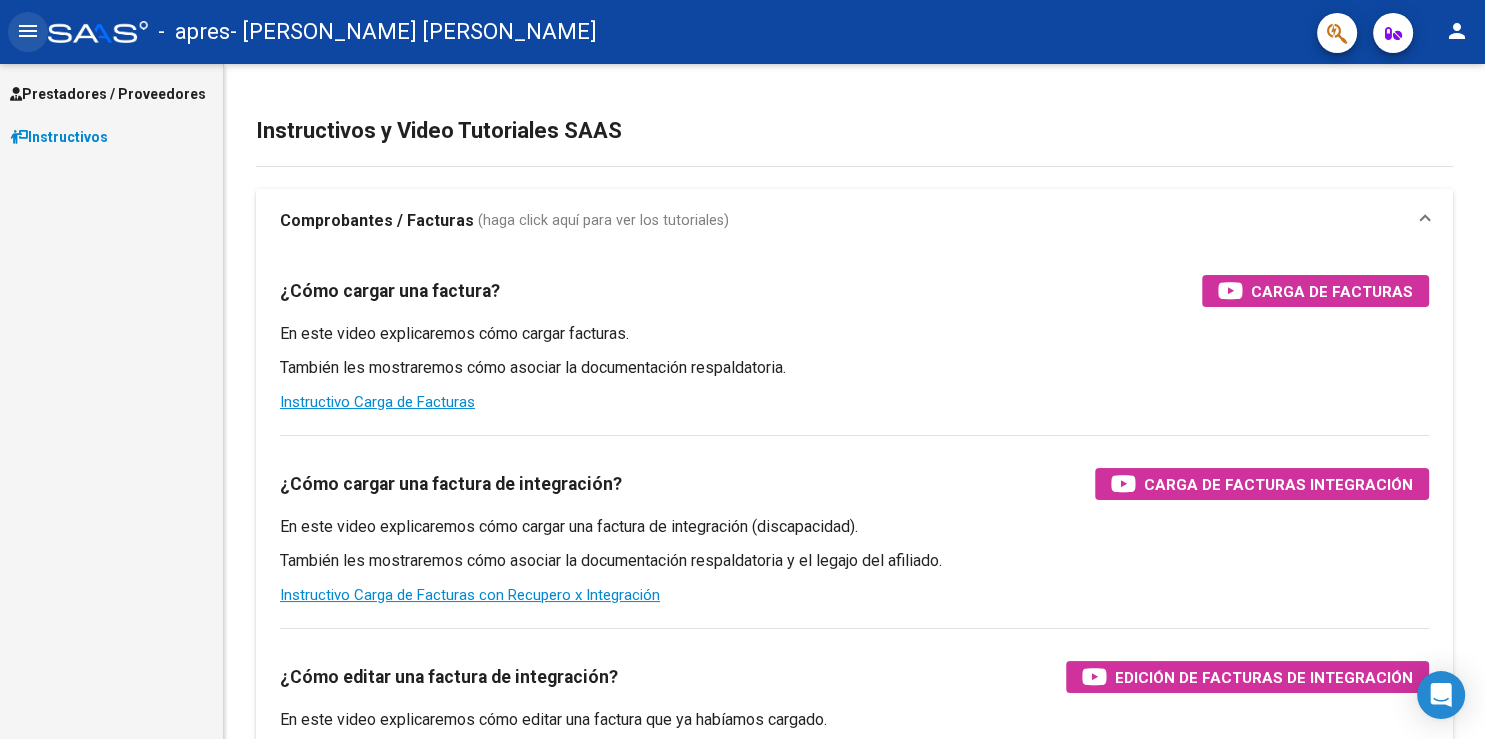 click on "menu" 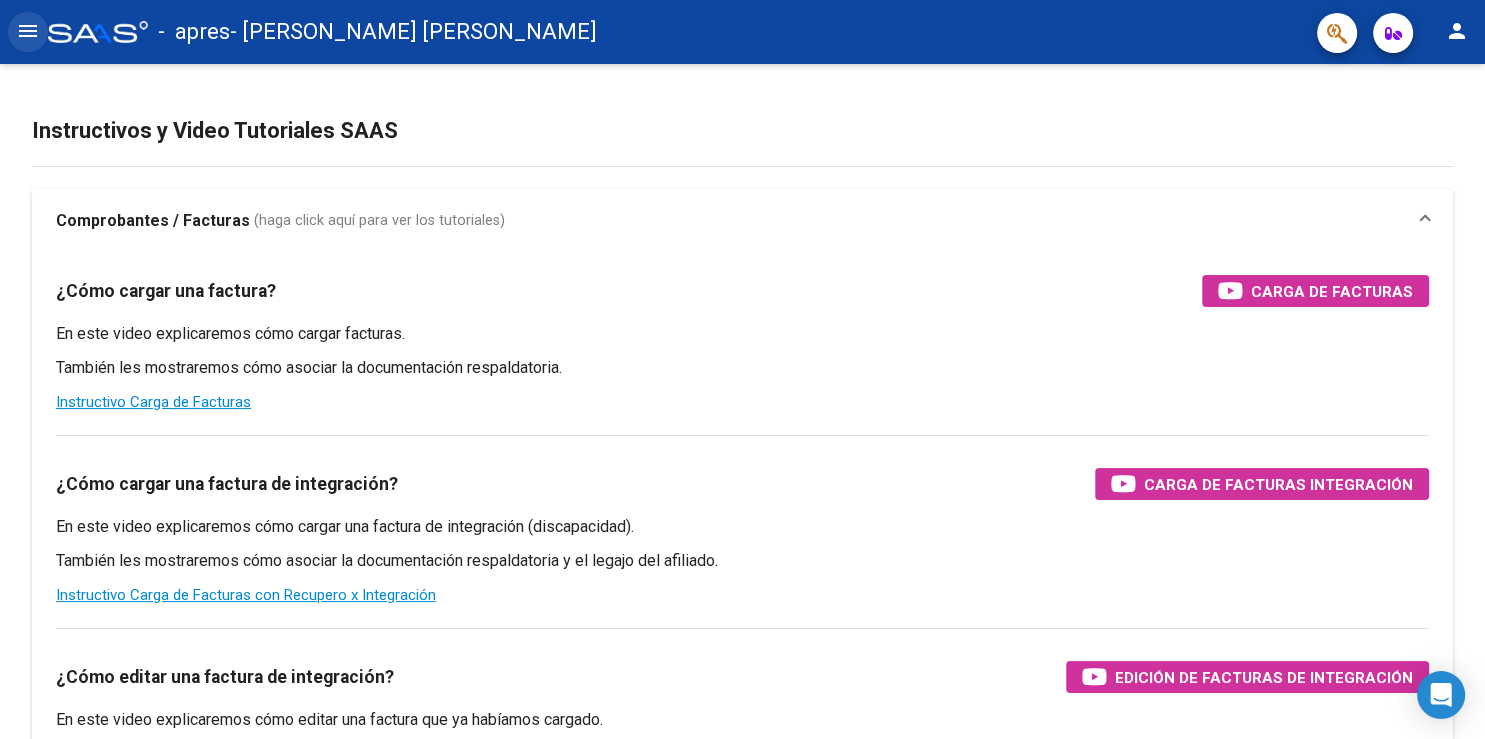 click on "menu" 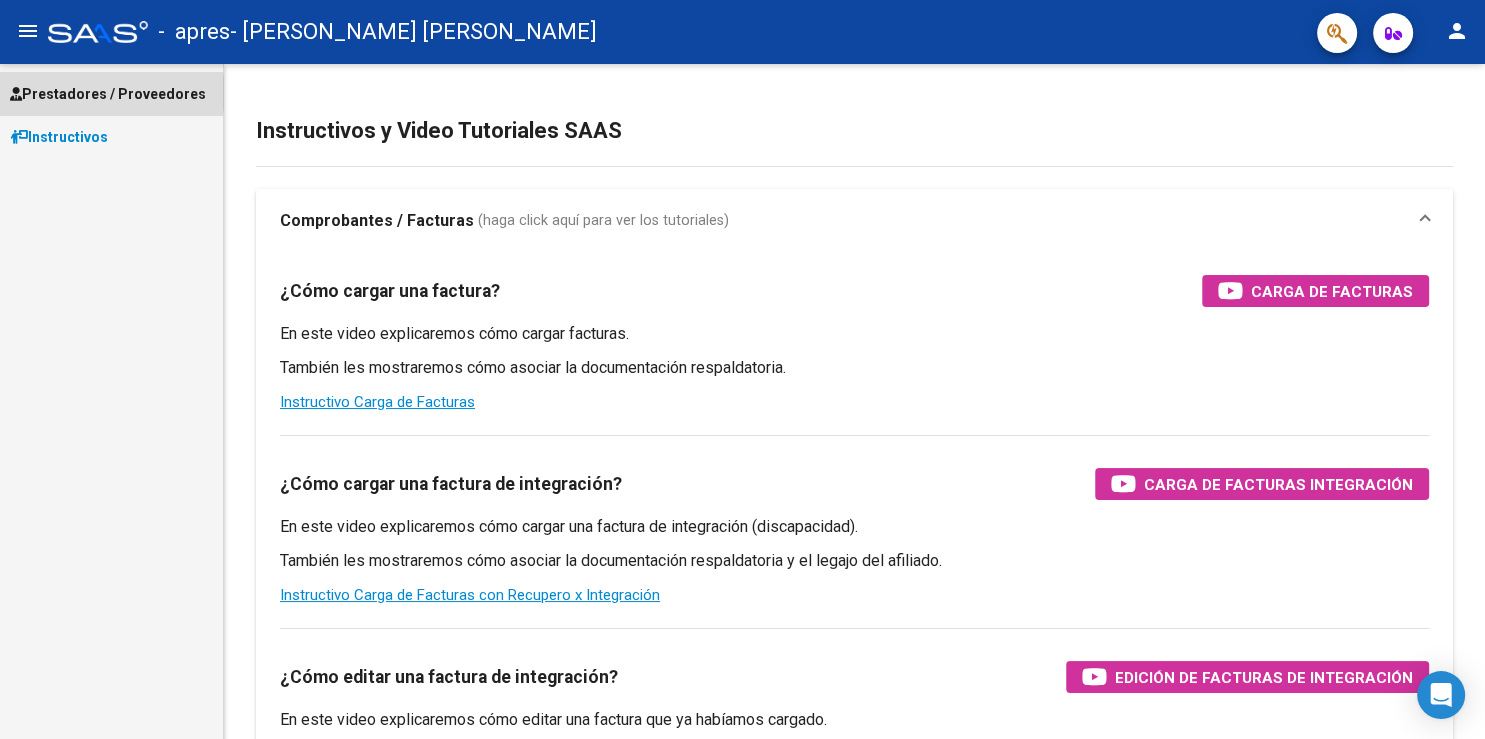 click on "Prestadores / Proveedores" at bounding box center (108, 94) 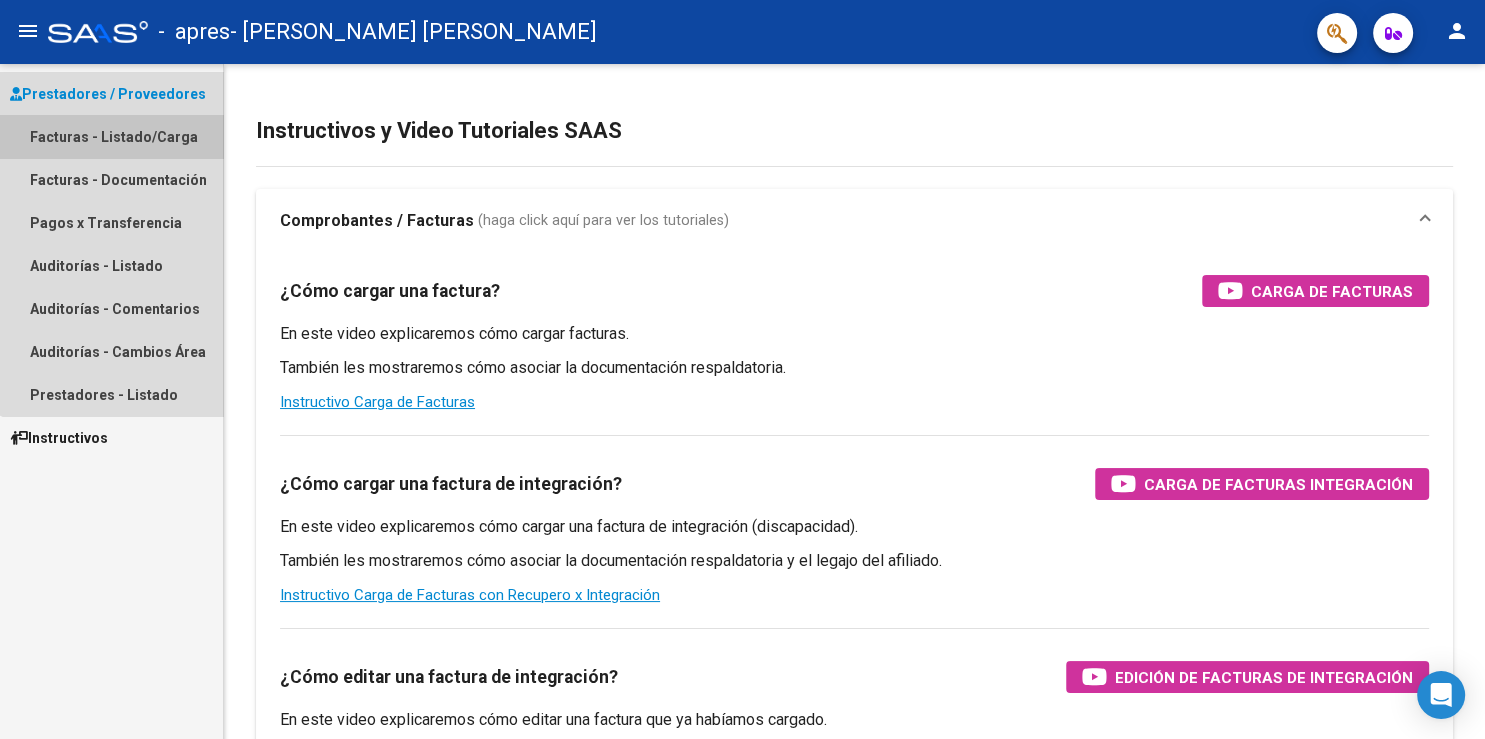click on "Facturas - Listado/Carga" at bounding box center [111, 136] 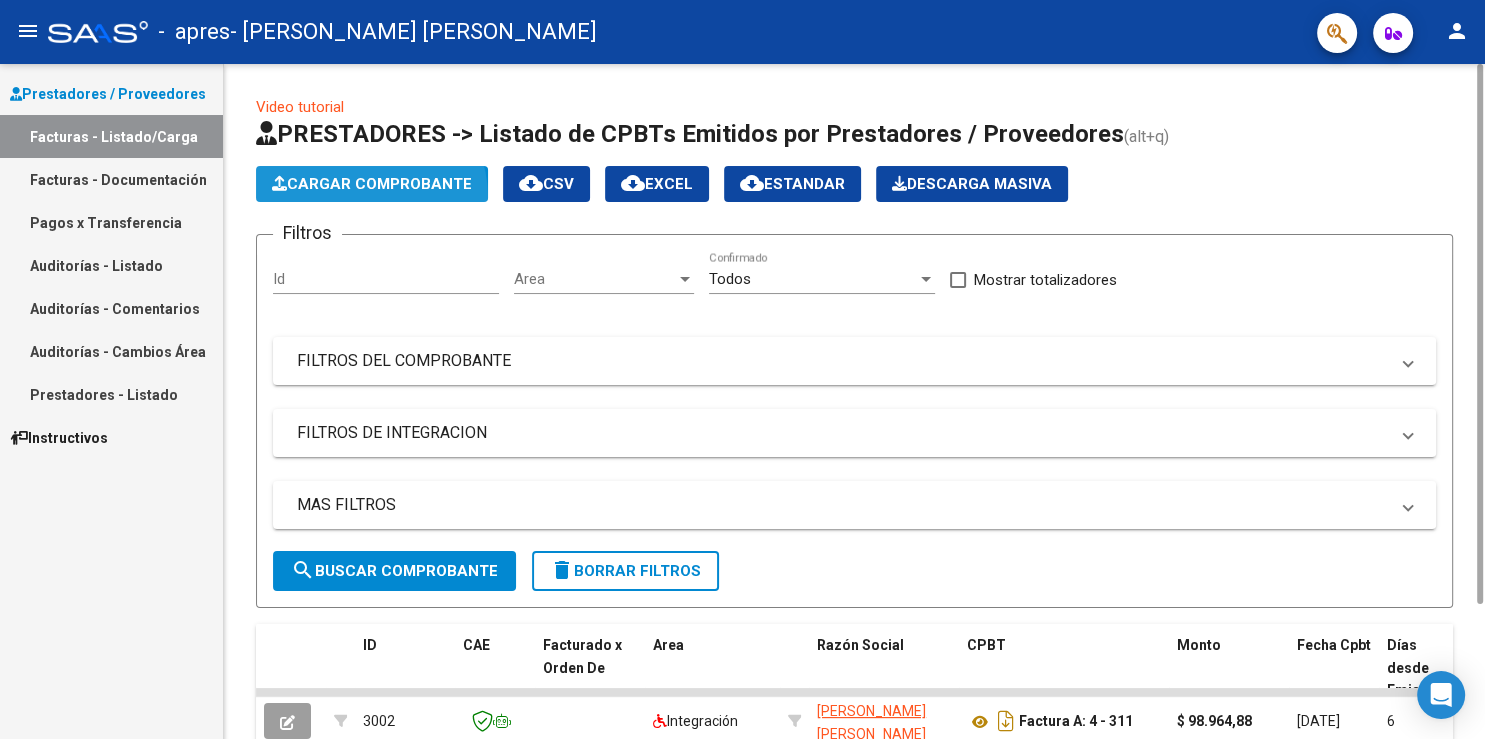 click on "Cargar Comprobante" 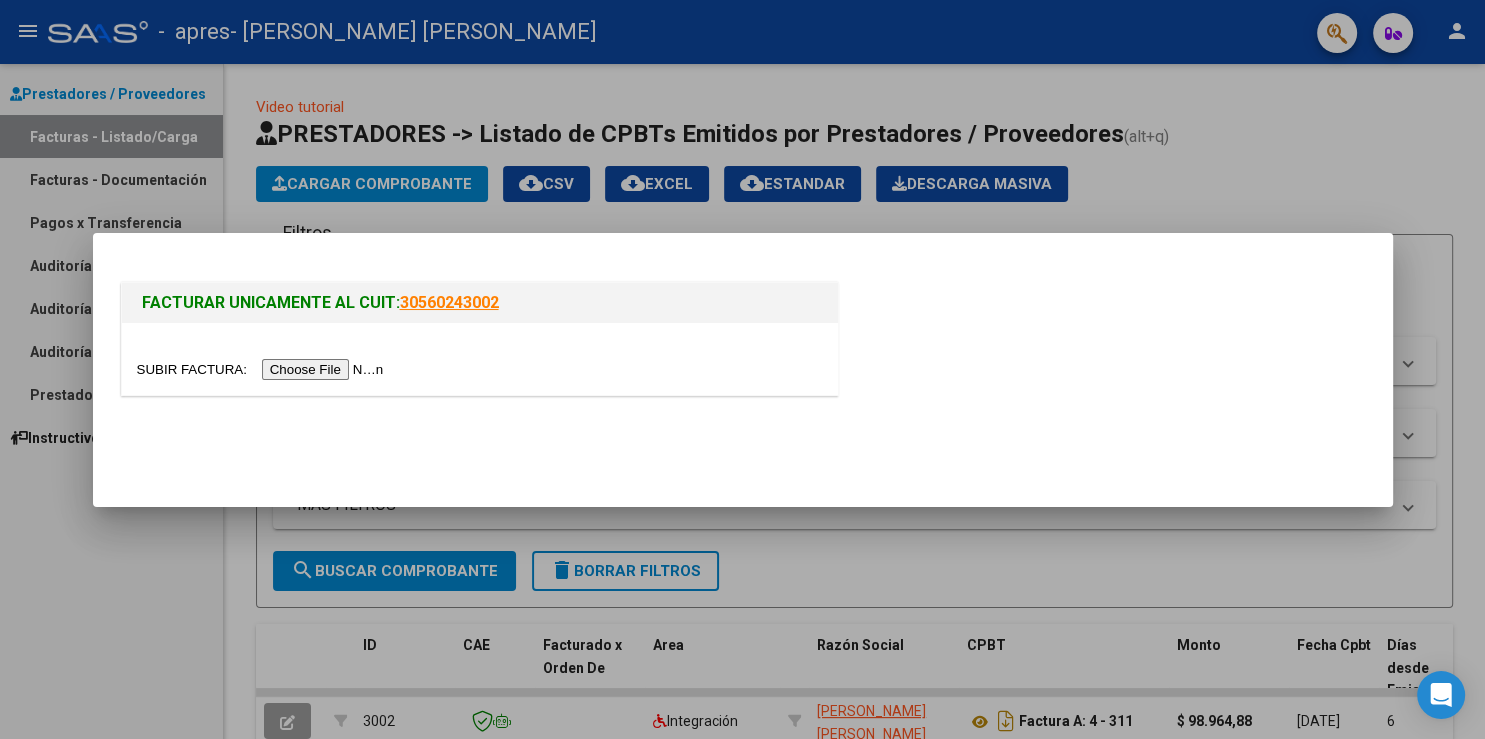 click at bounding box center [263, 369] 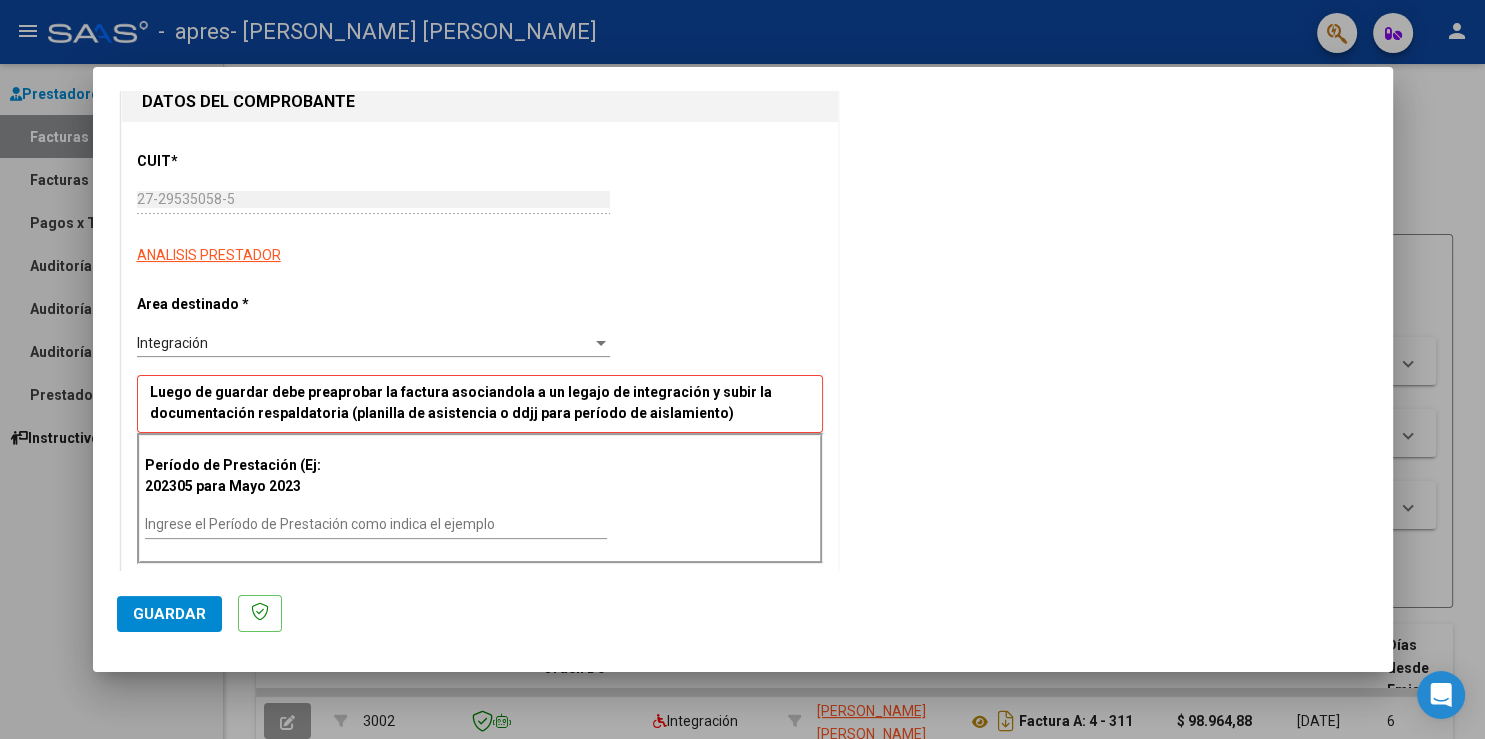 scroll, scrollTop: 246, scrollLeft: 0, axis: vertical 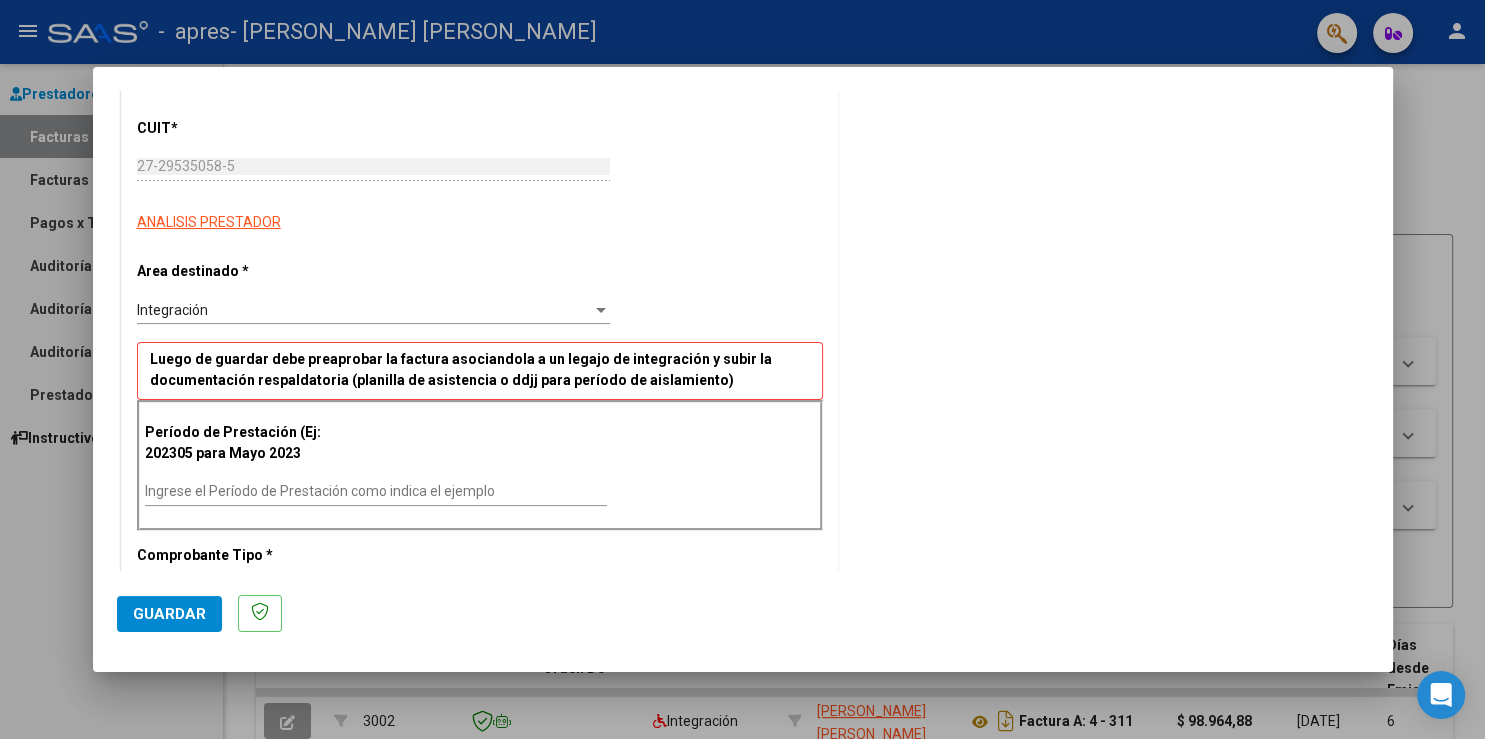 click on "Período de Prestación (Ej: 202305 para Mayo 2023    Ingrese el Período de Prestación como indica el ejemplo" at bounding box center [480, 465] 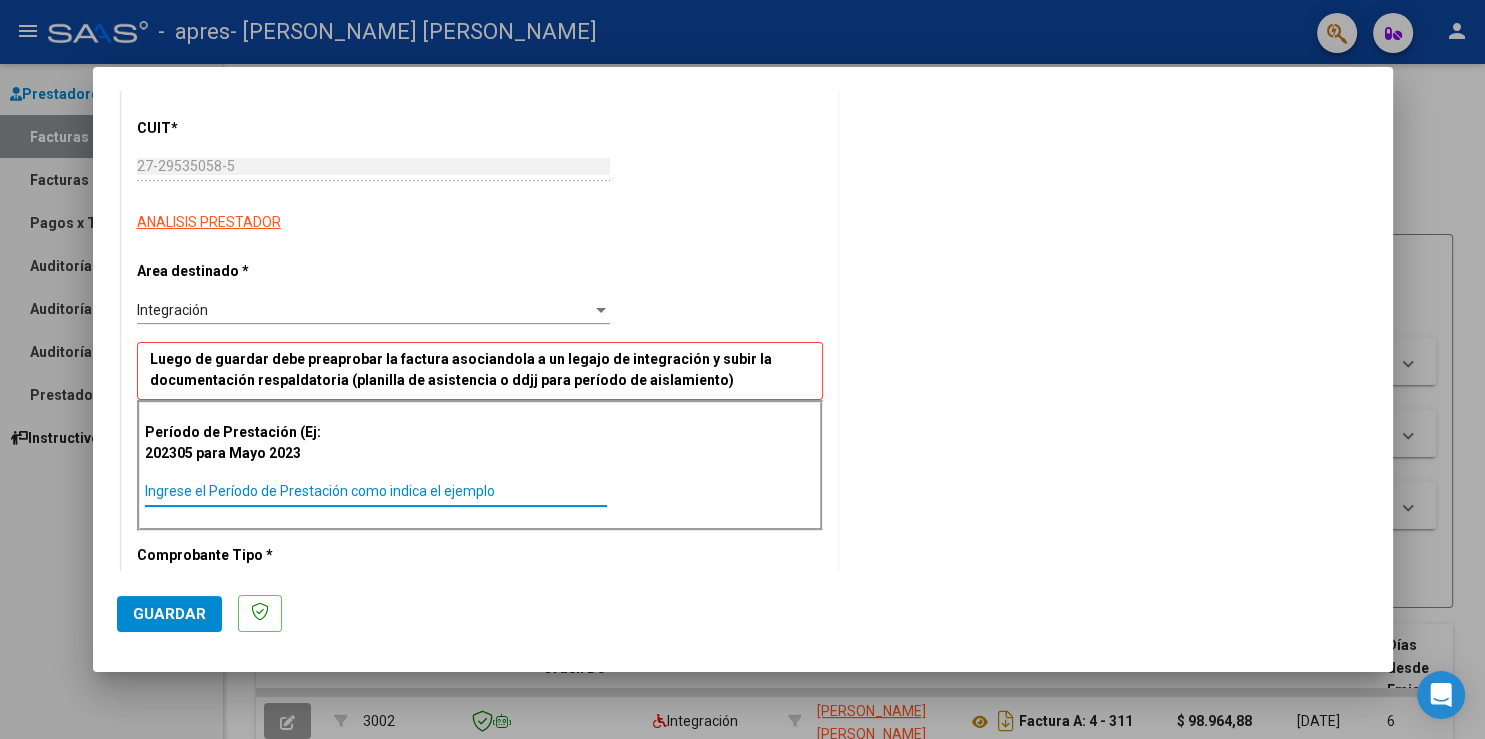 click on "Ingrese el Período de Prestación como indica el ejemplo" at bounding box center (376, 491) 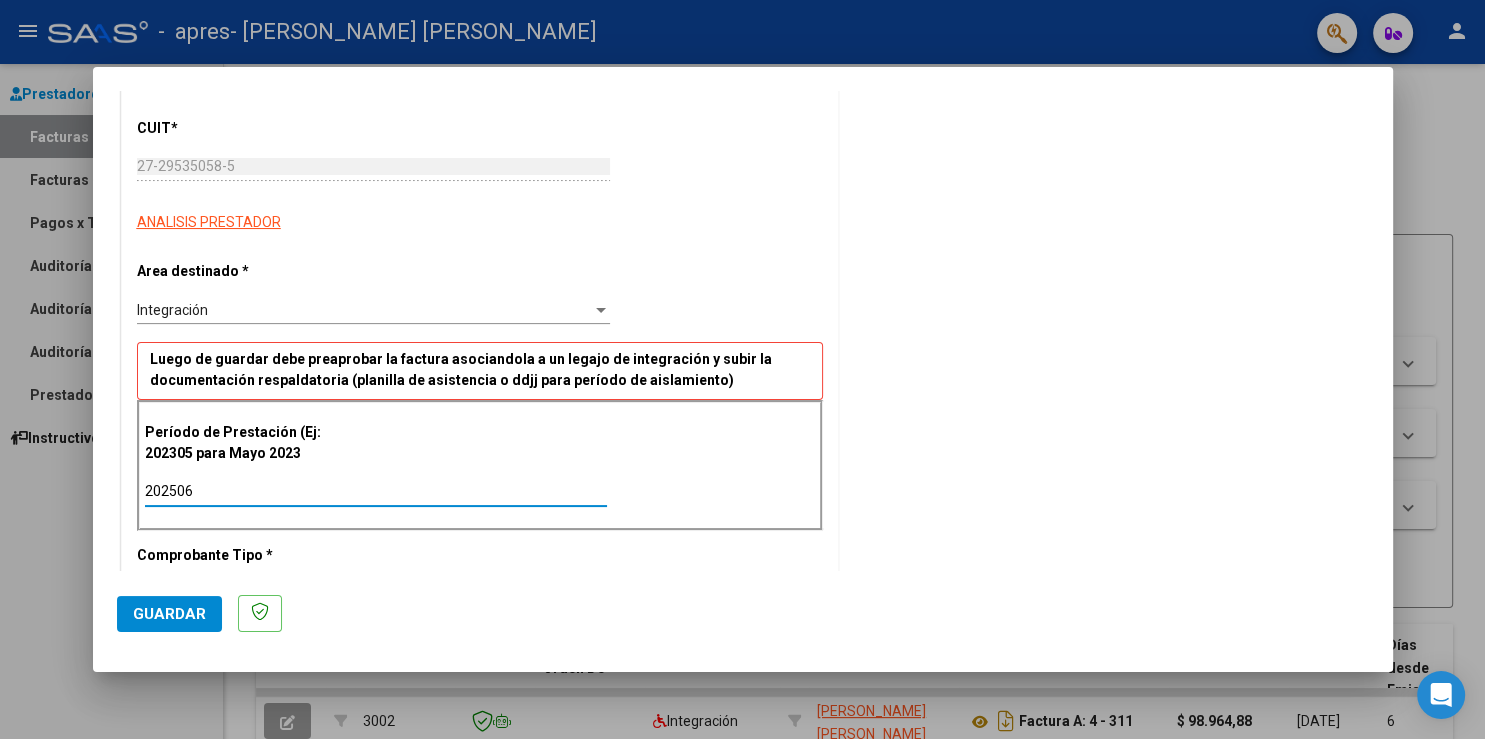 type on "202506" 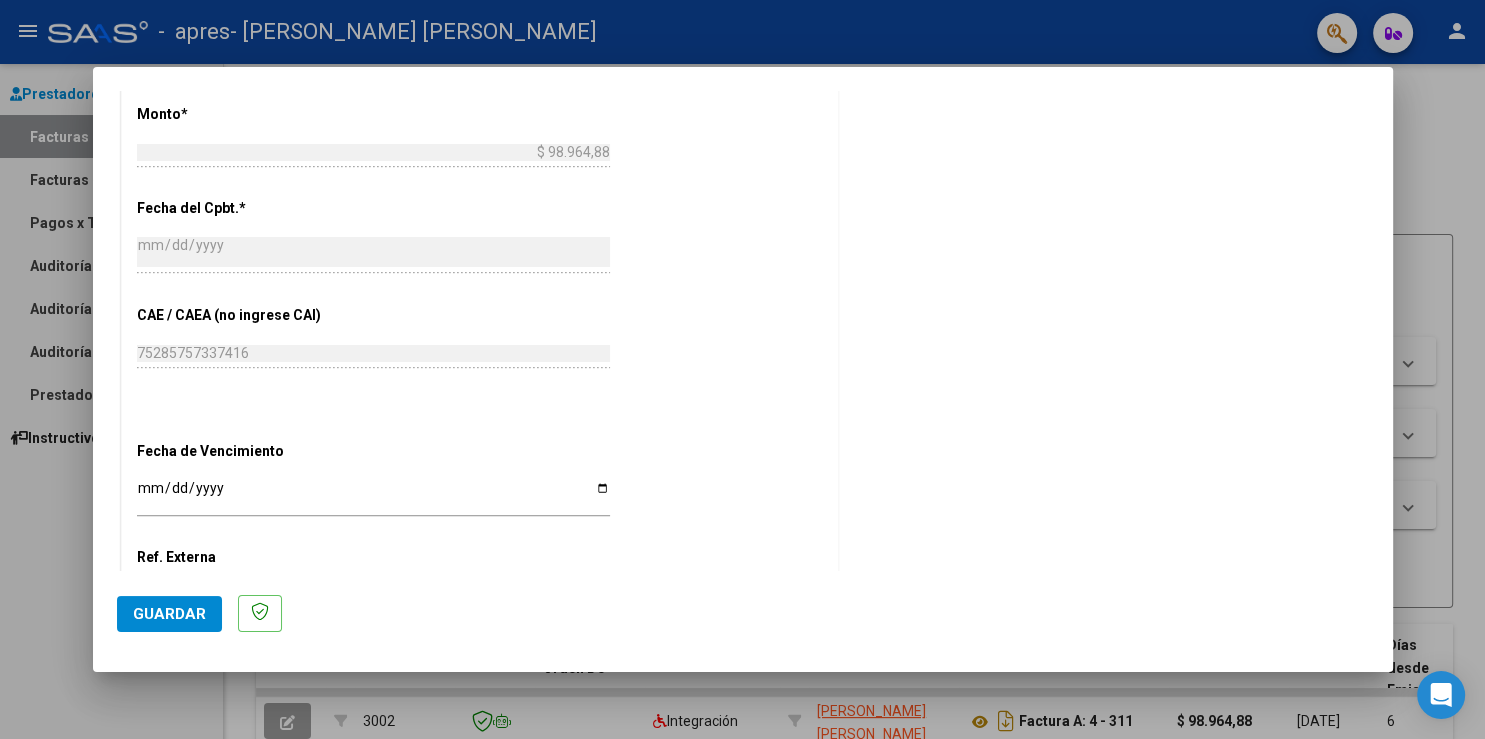scroll, scrollTop: 996, scrollLeft: 0, axis: vertical 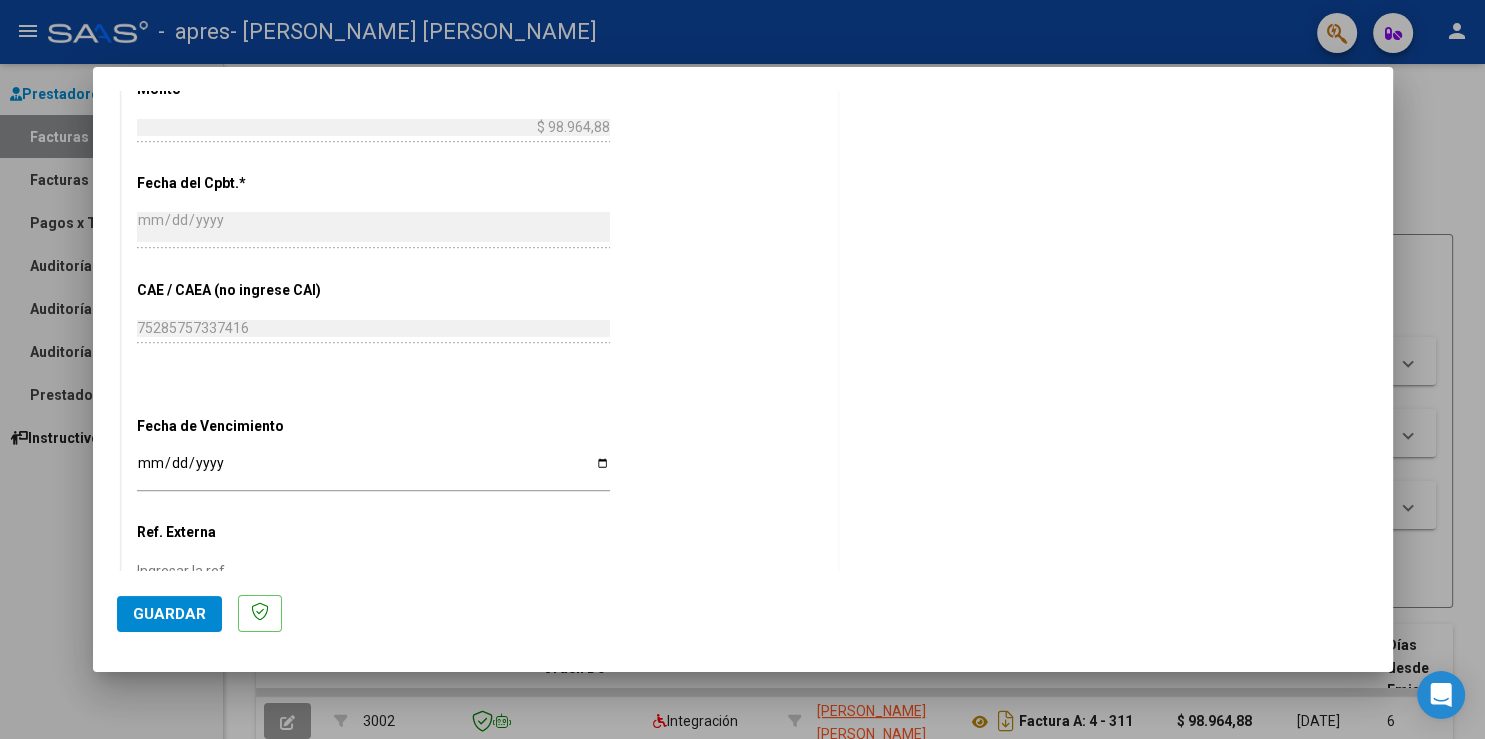 click on "Ingresar la fecha" 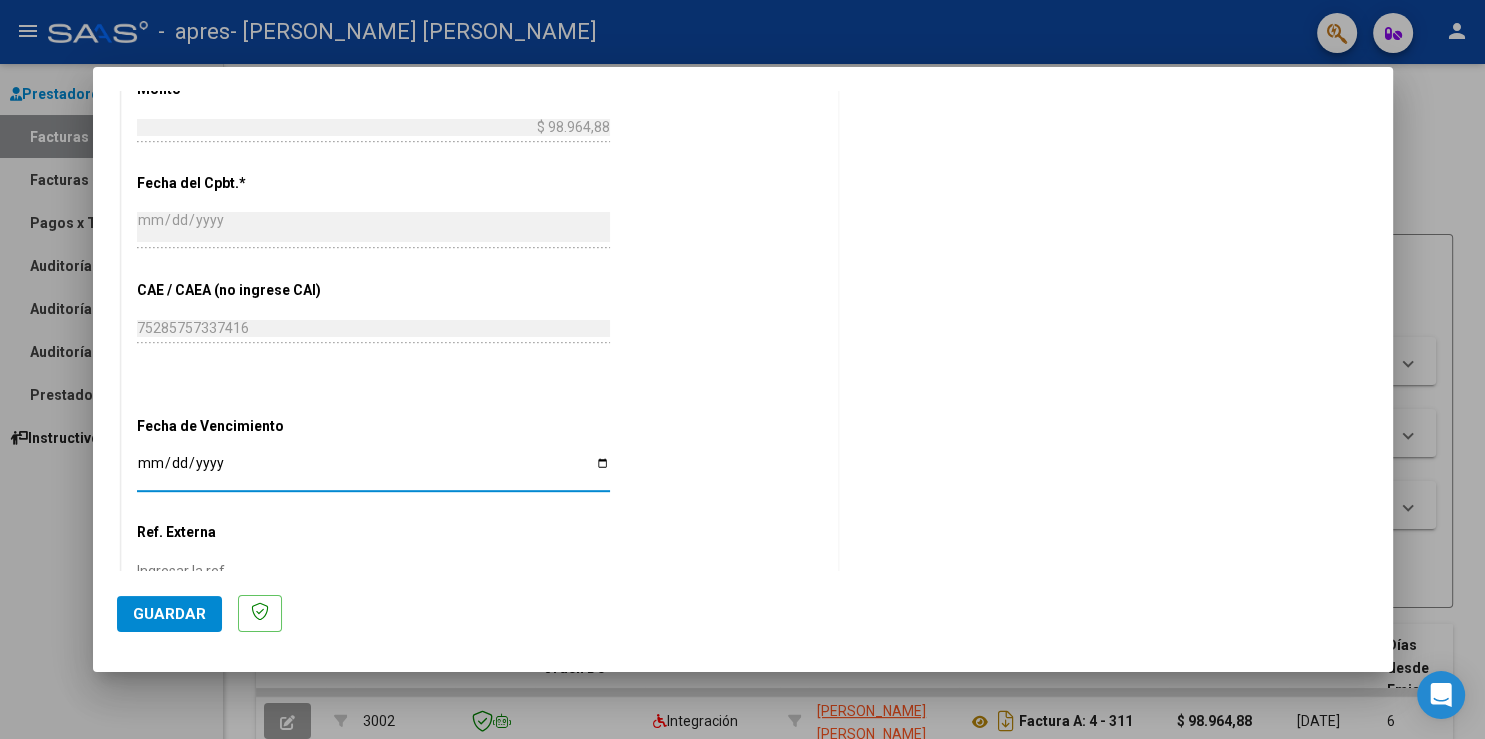 type on "[DATE]" 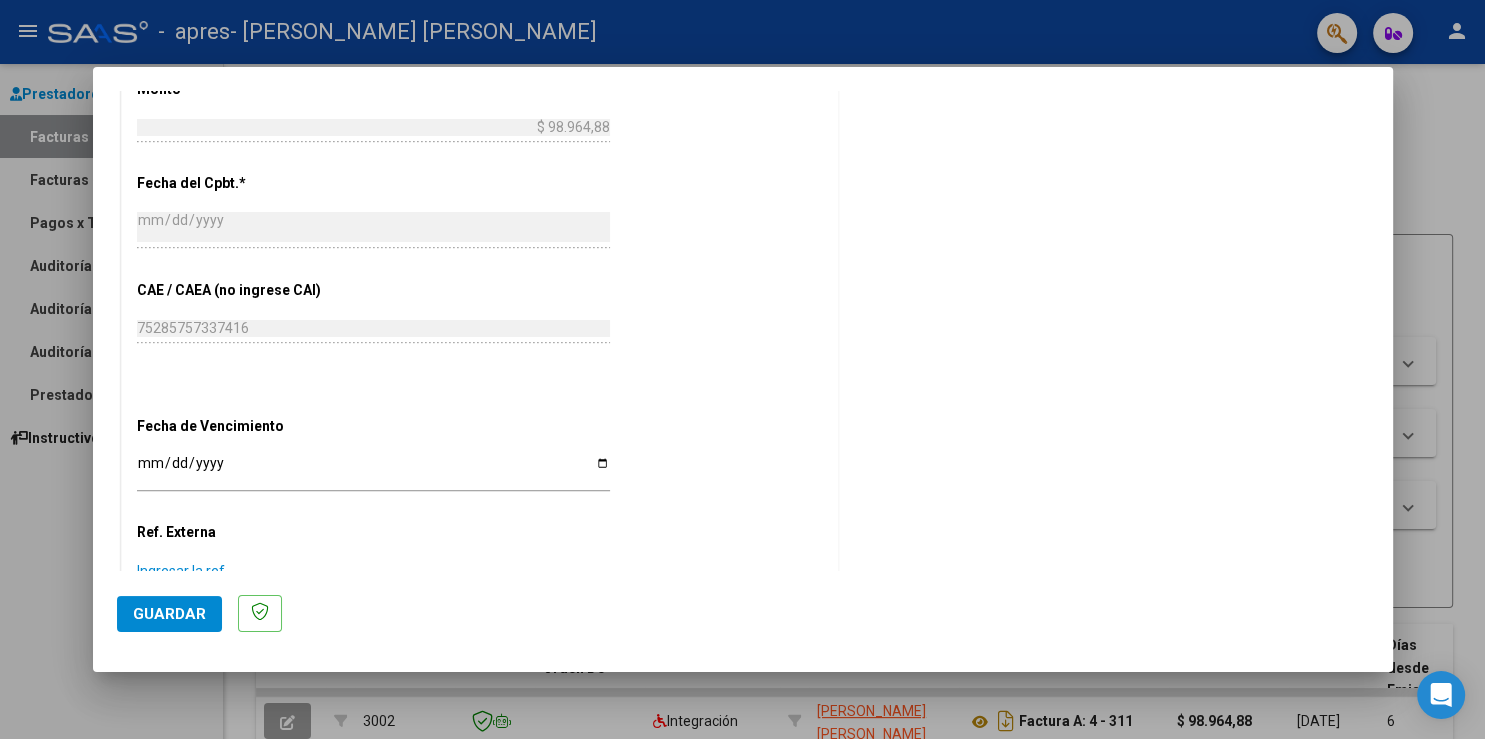 click on "Ingresar la ref." at bounding box center (373, 571) 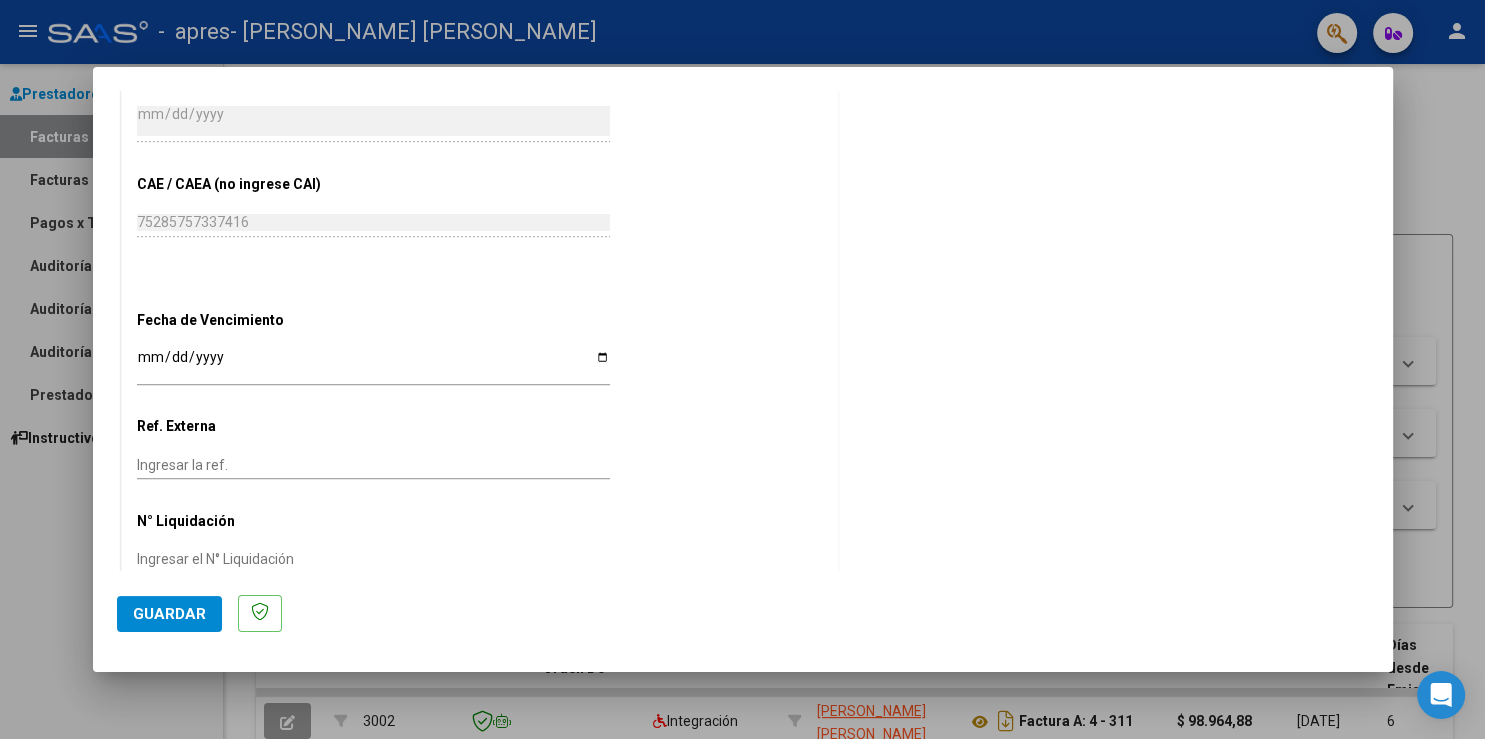 scroll, scrollTop: 1117, scrollLeft: 0, axis: vertical 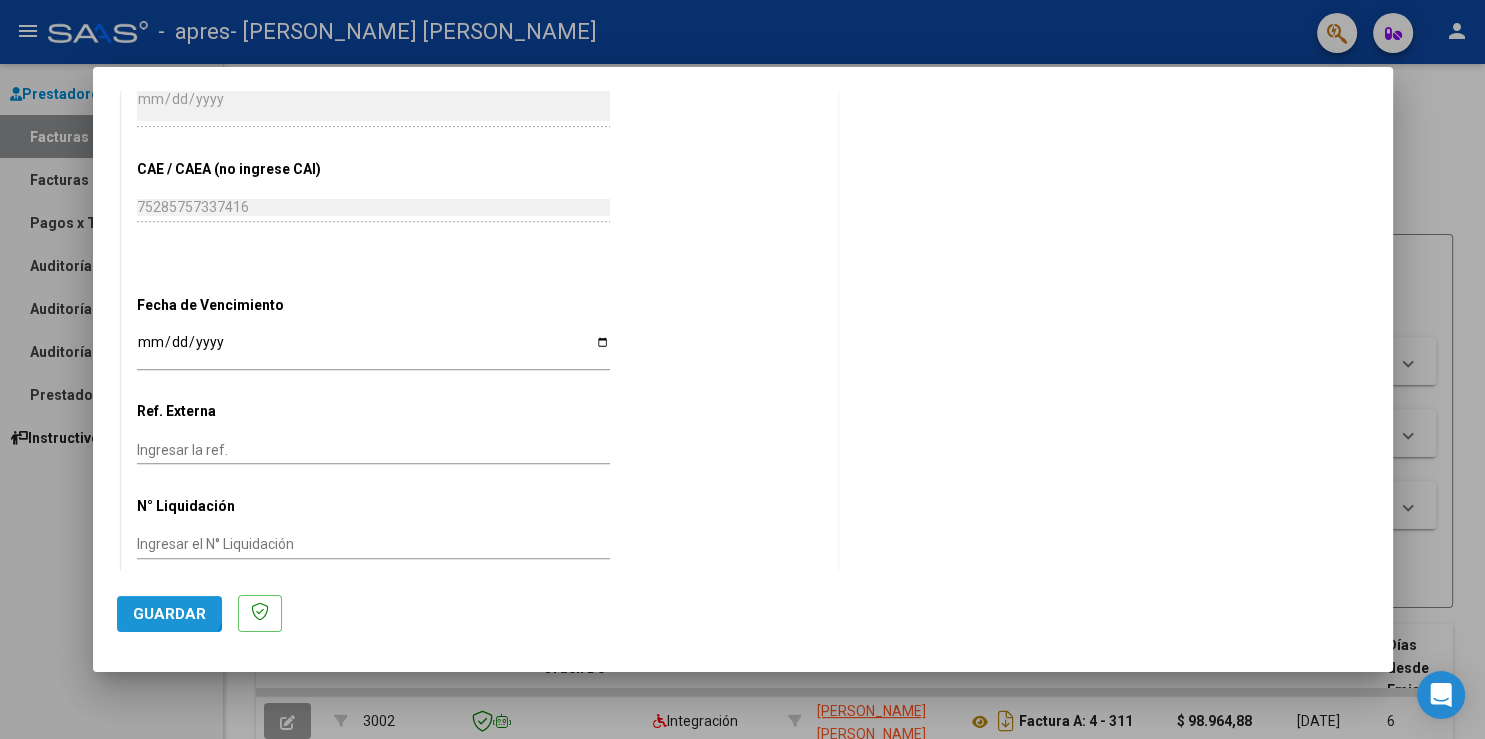 click on "Guardar" 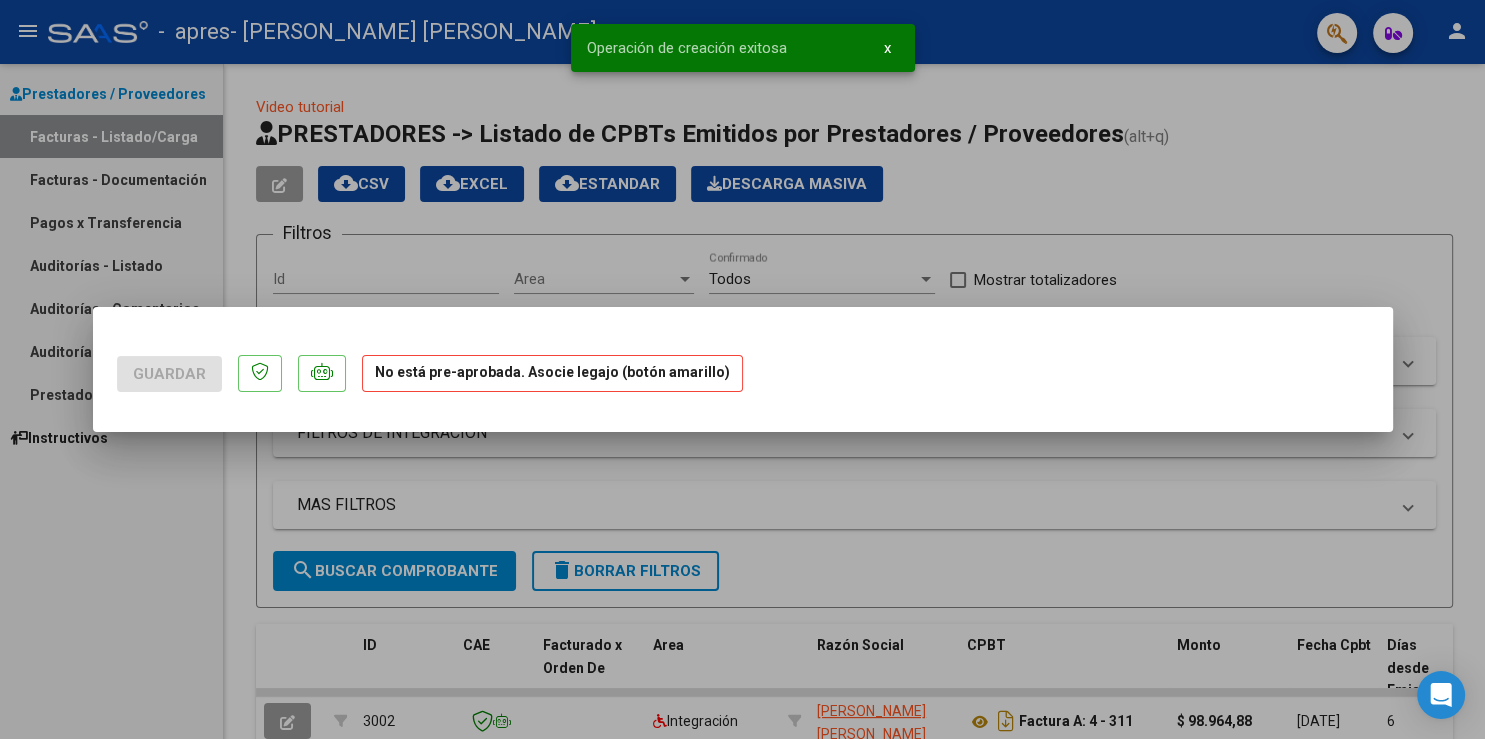 scroll, scrollTop: 0, scrollLeft: 0, axis: both 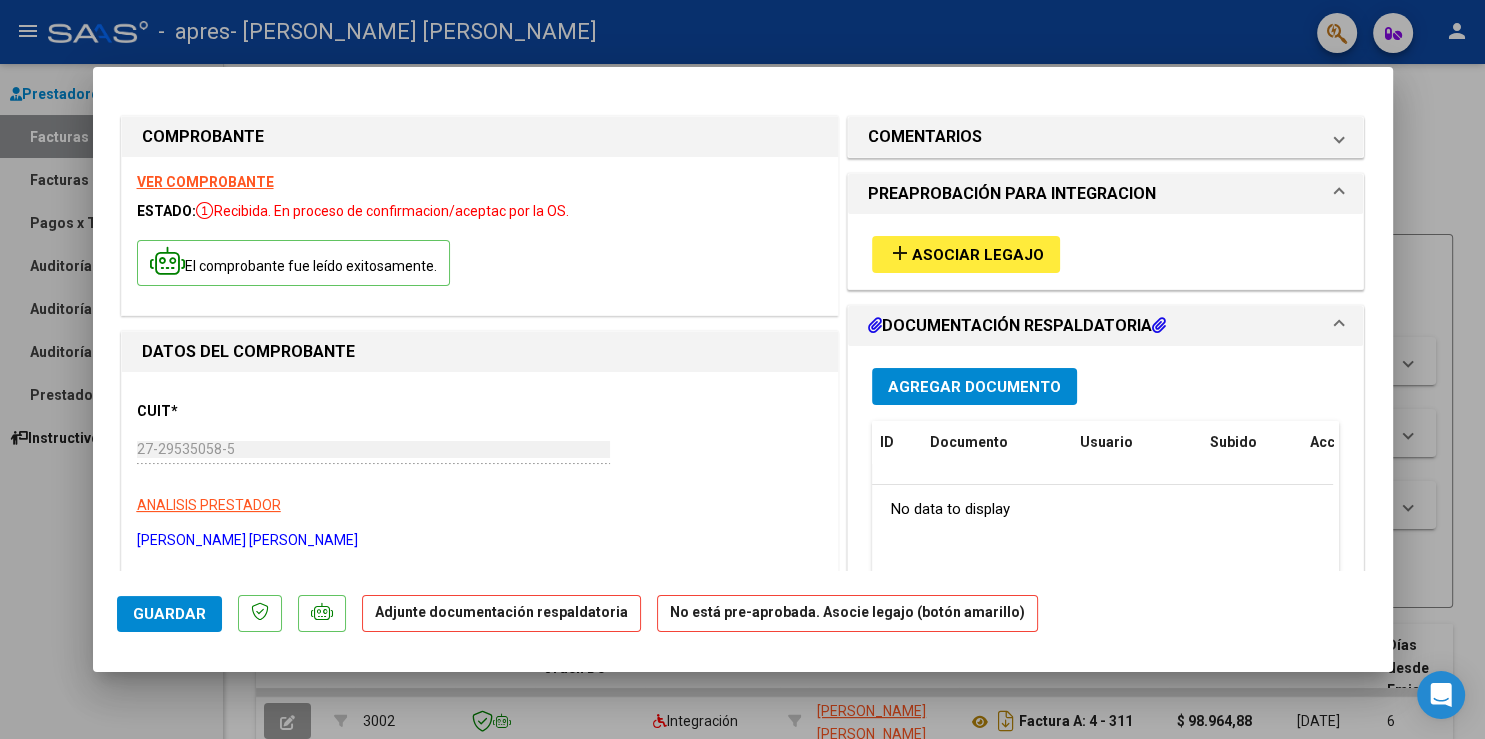 click on "Agregar Documento" at bounding box center (974, 387) 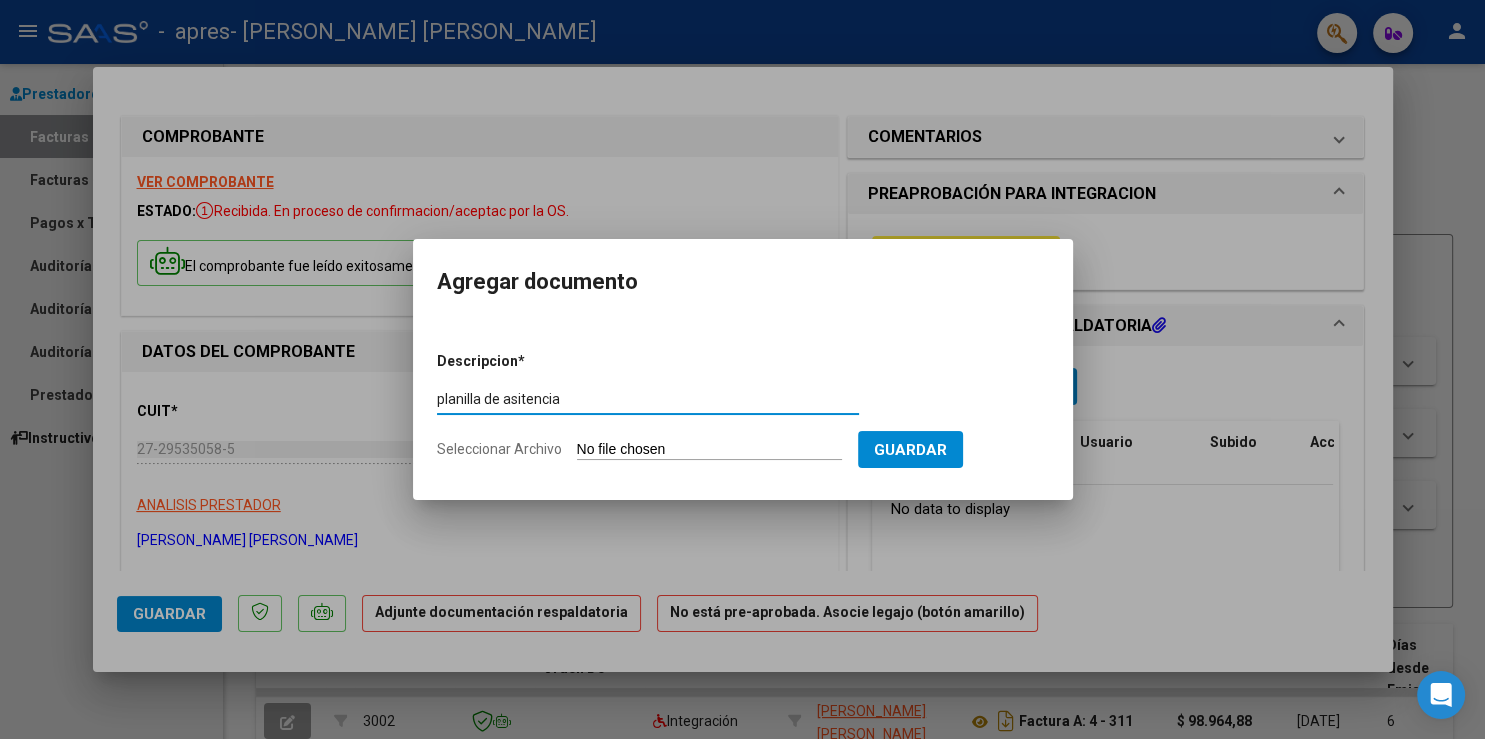 type on "planilla de asitencia" 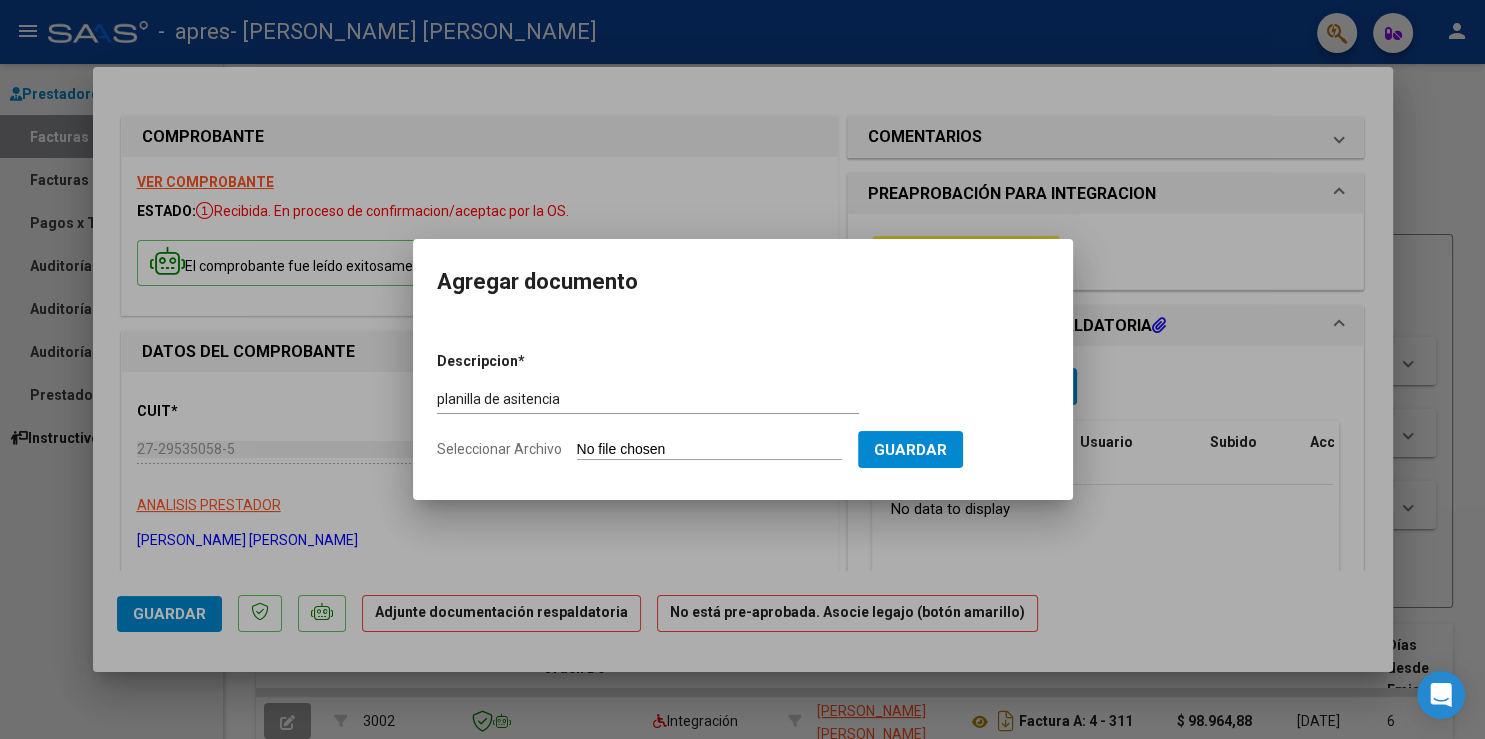 click on "Seleccionar Archivo" at bounding box center (709, 450) 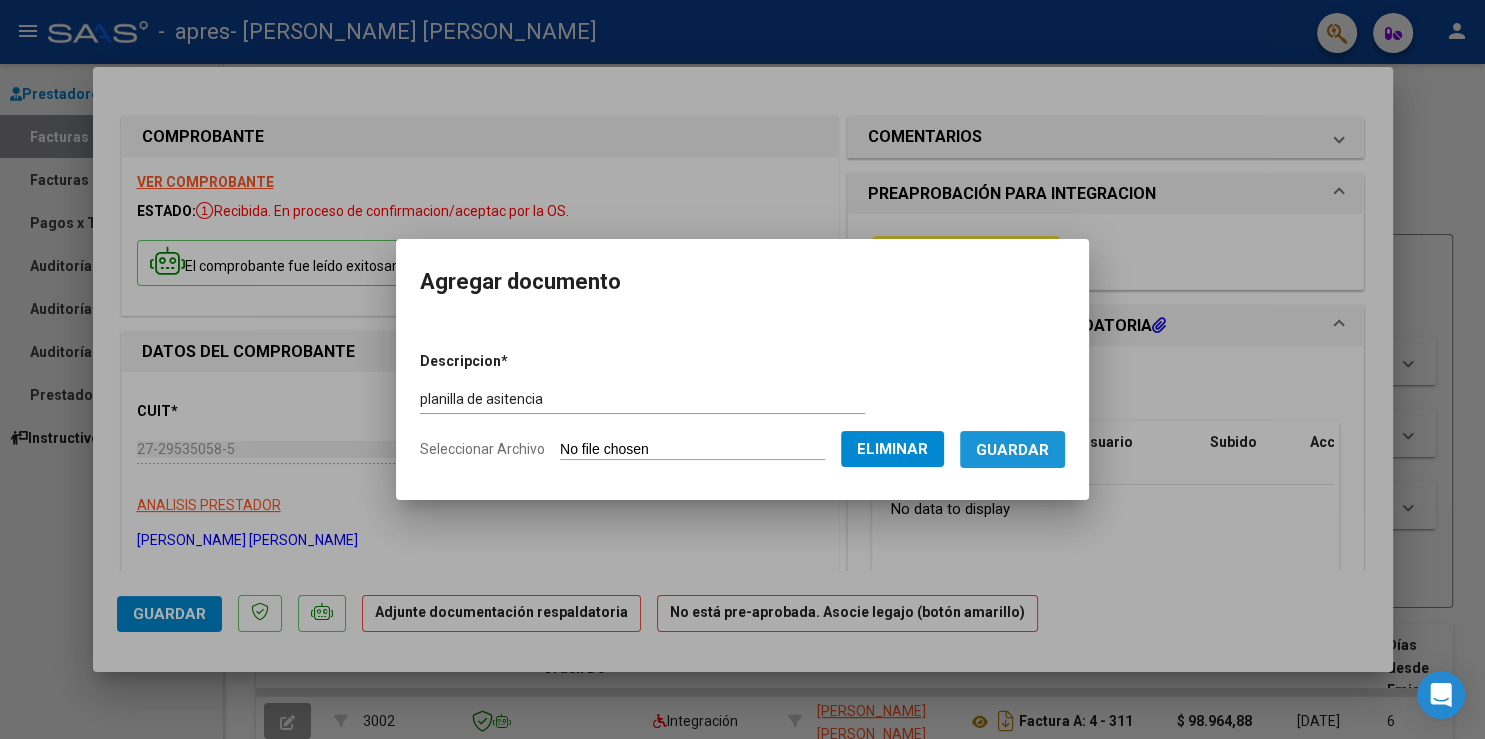 click on "Guardar" at bounding box center (1012, 449) 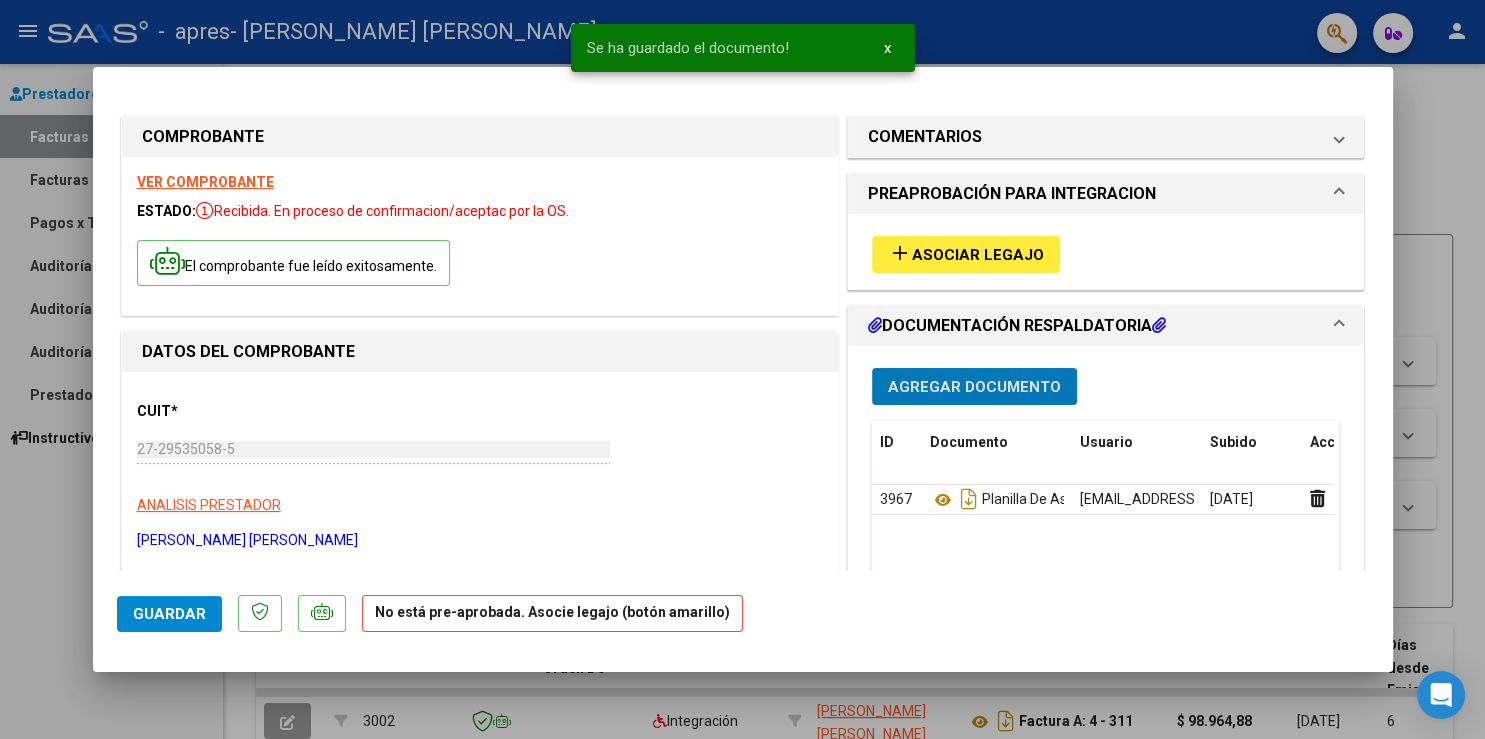 click on "Agregar Documento" at bounding box center (974, 387) 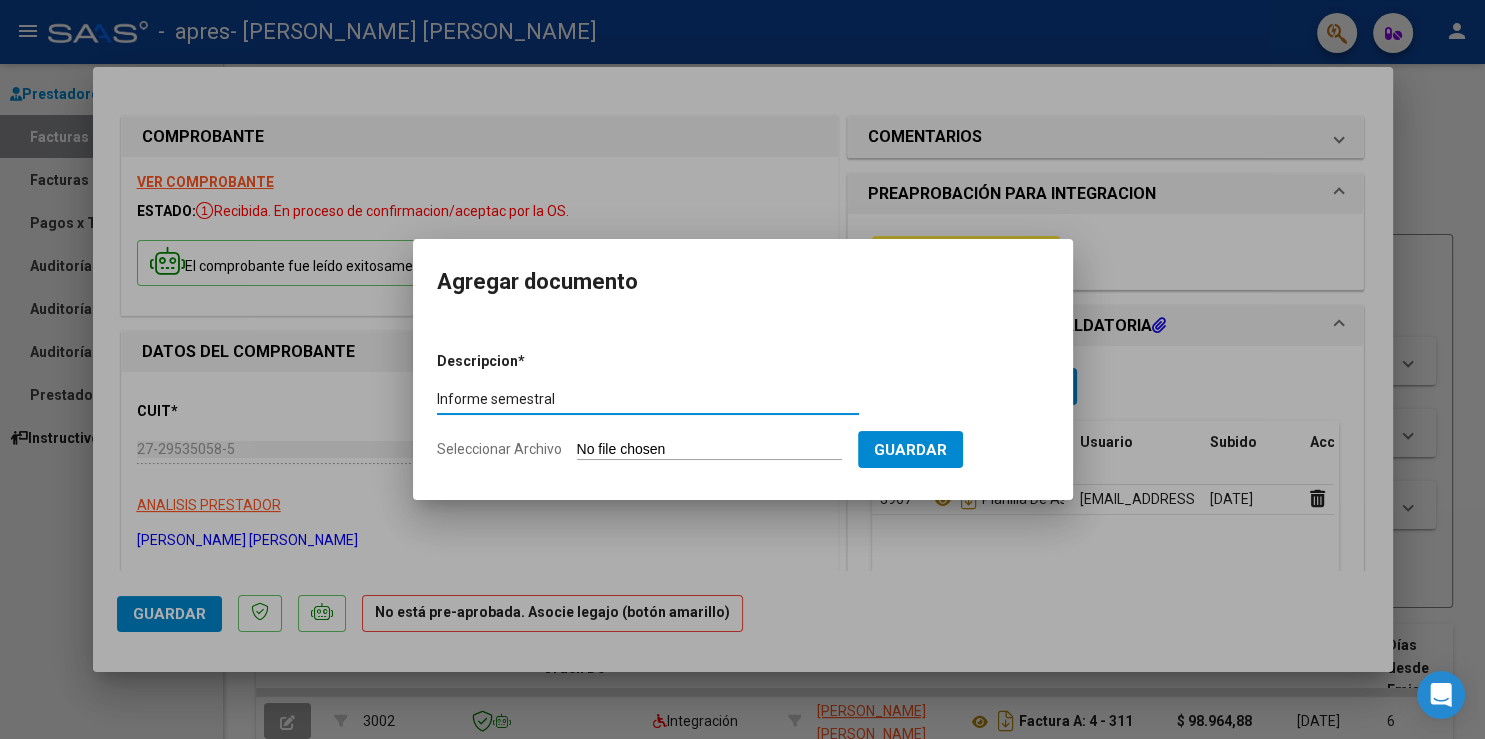 type on "Informe semestral" 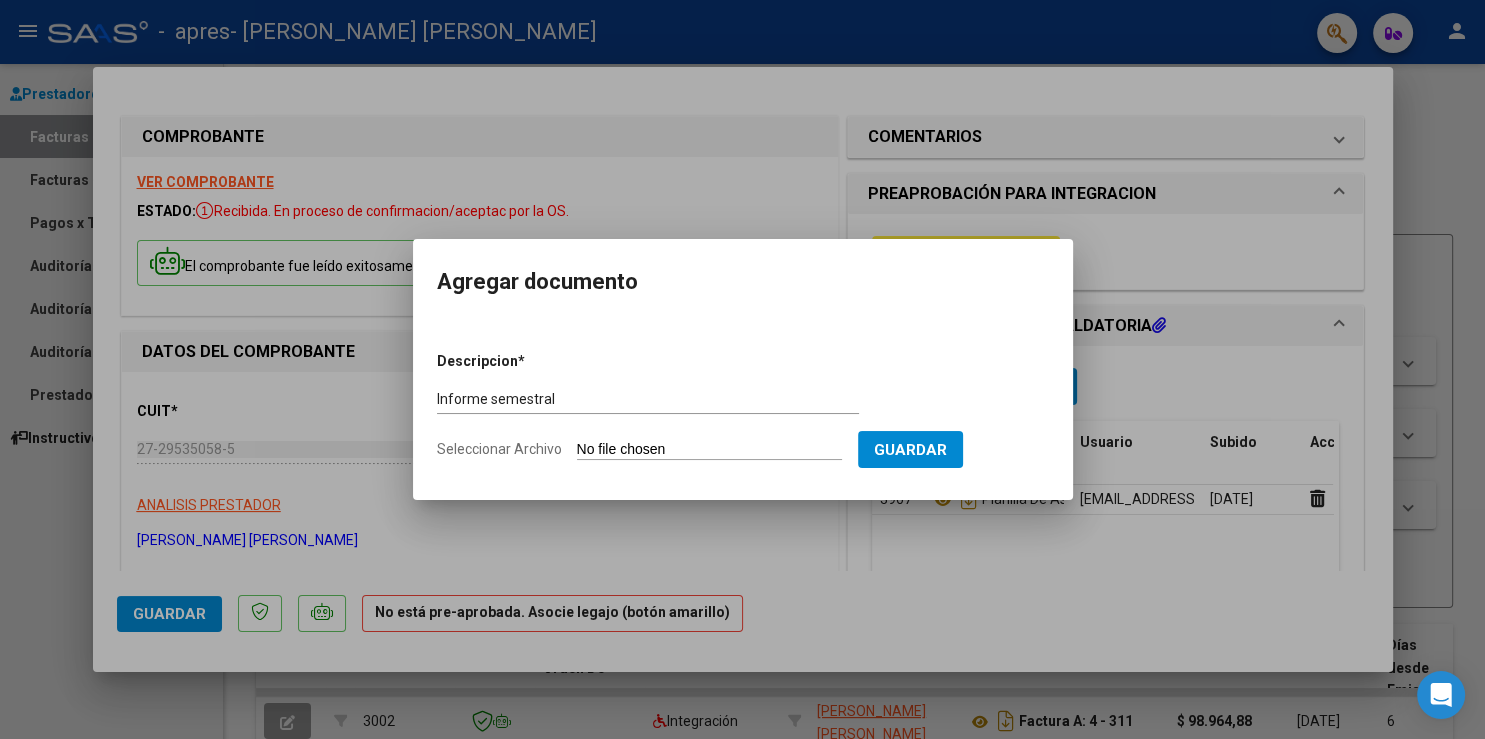 click on "Seleccionar Archivo" at bounding box center [709, 450] 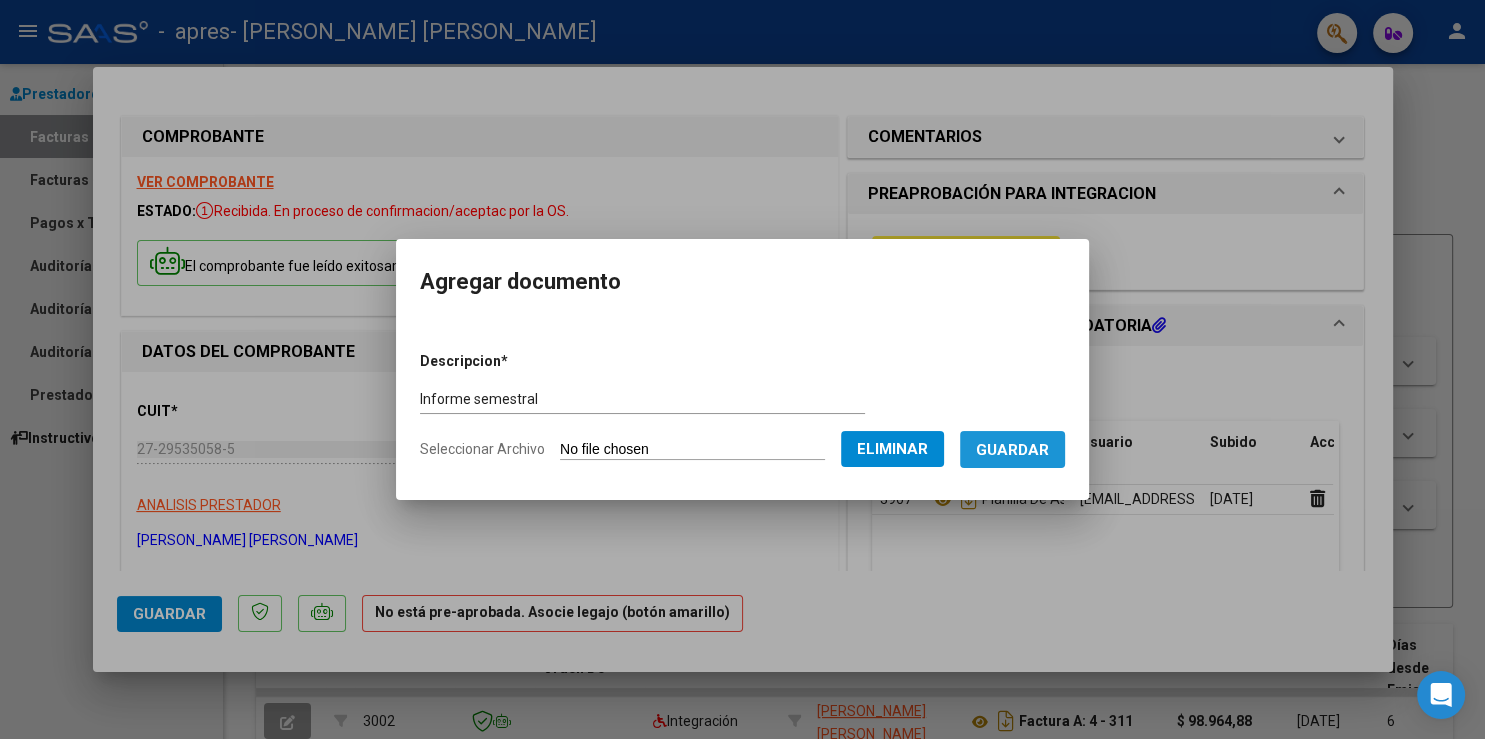 click on "Guardar" at bounding box center (1012, 450) 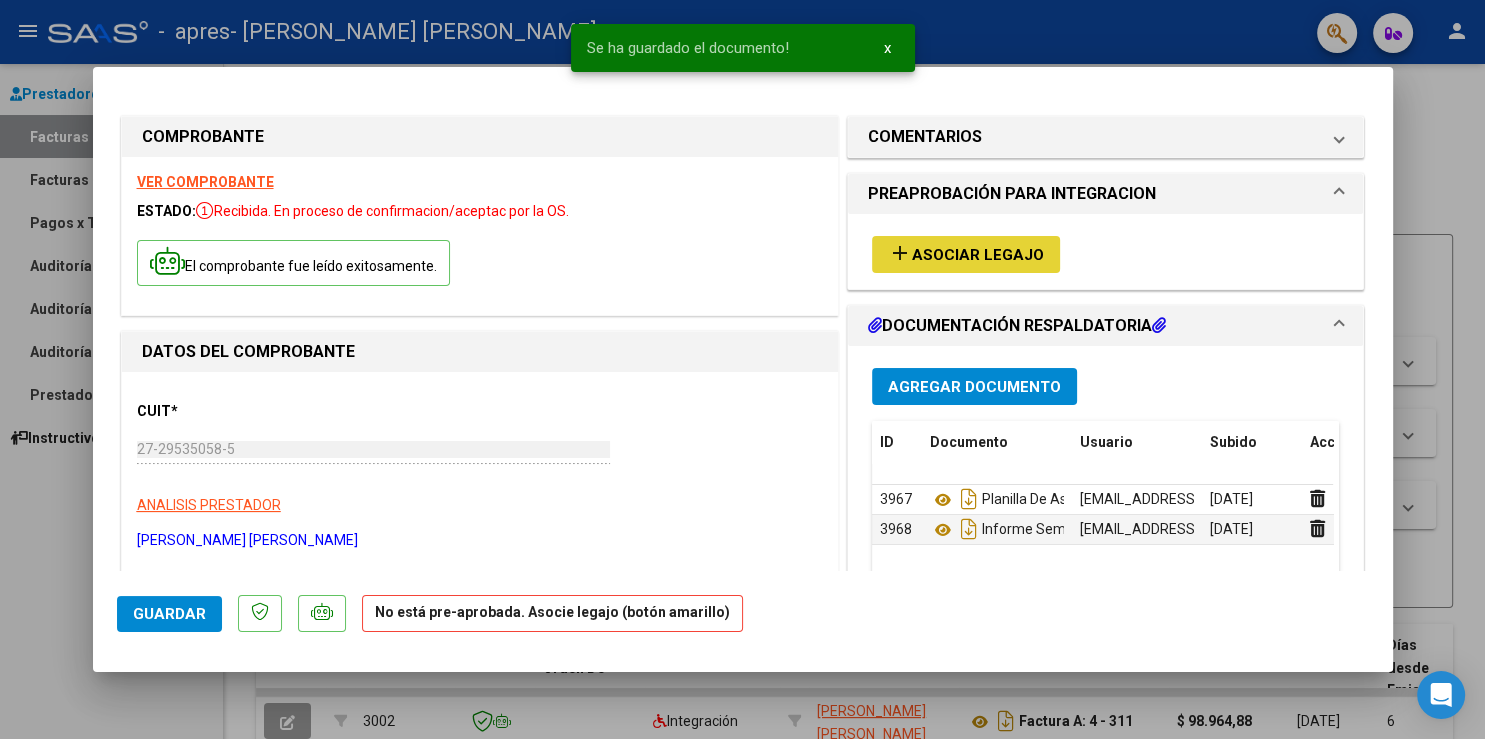 click on "Asociar Legajo" at bounding box center (978, 255) 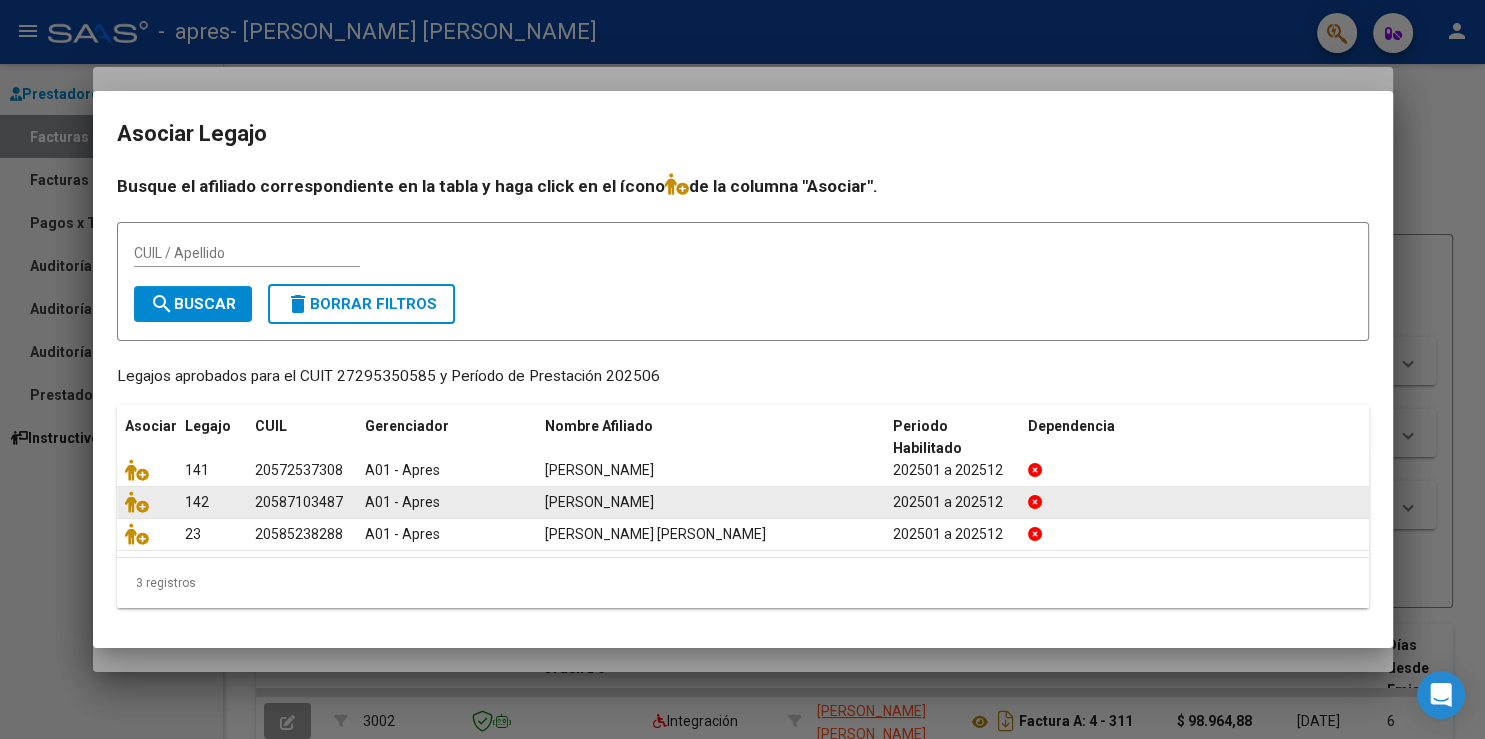 click 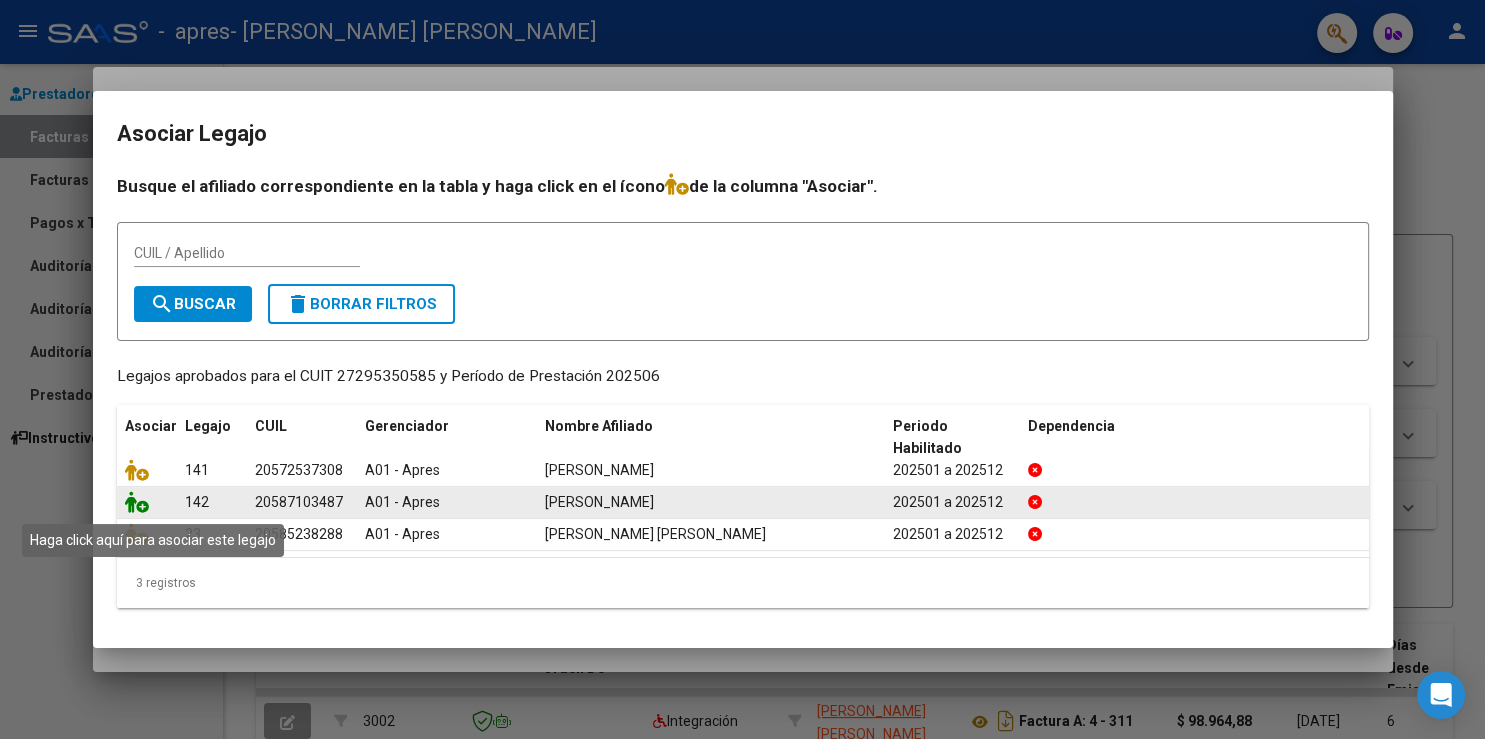 click 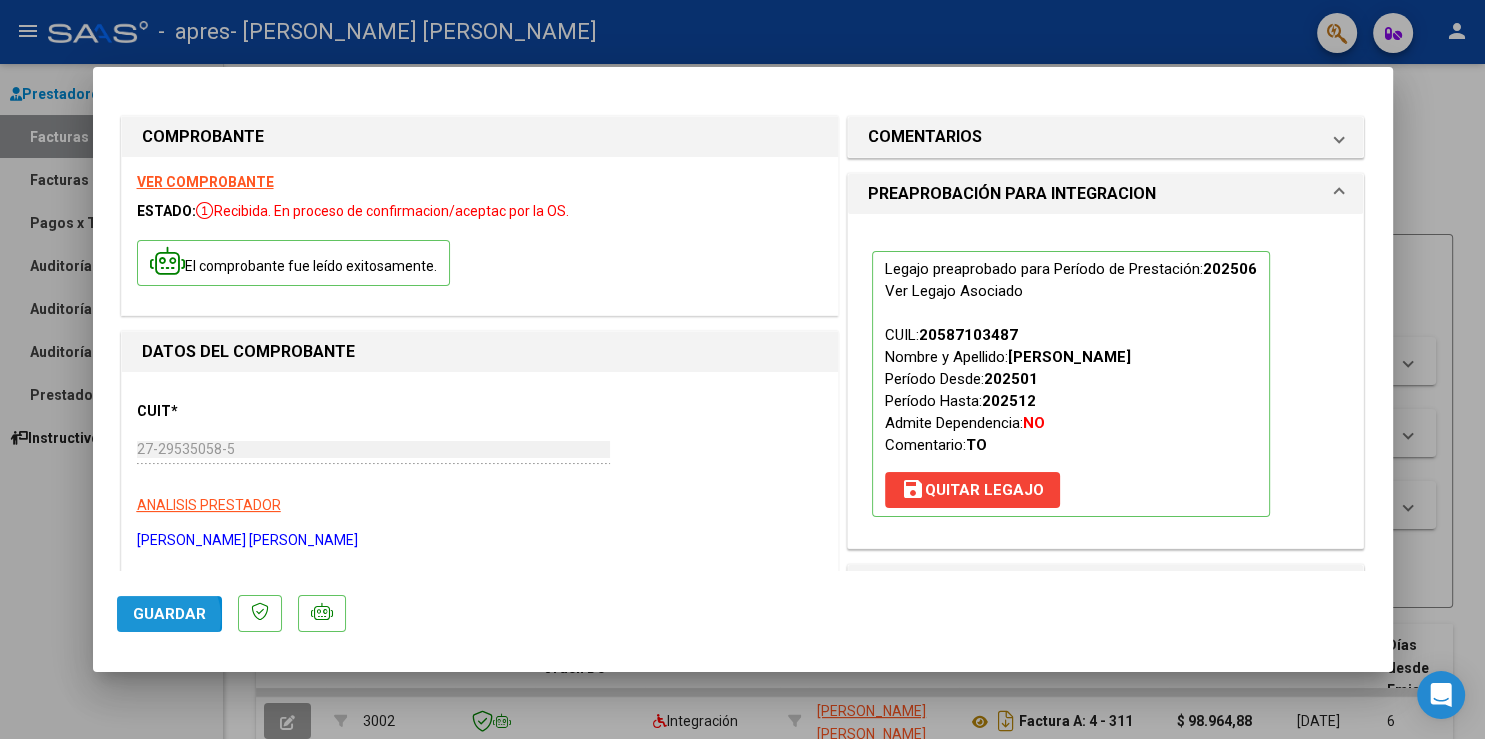 click on "Guardar" 